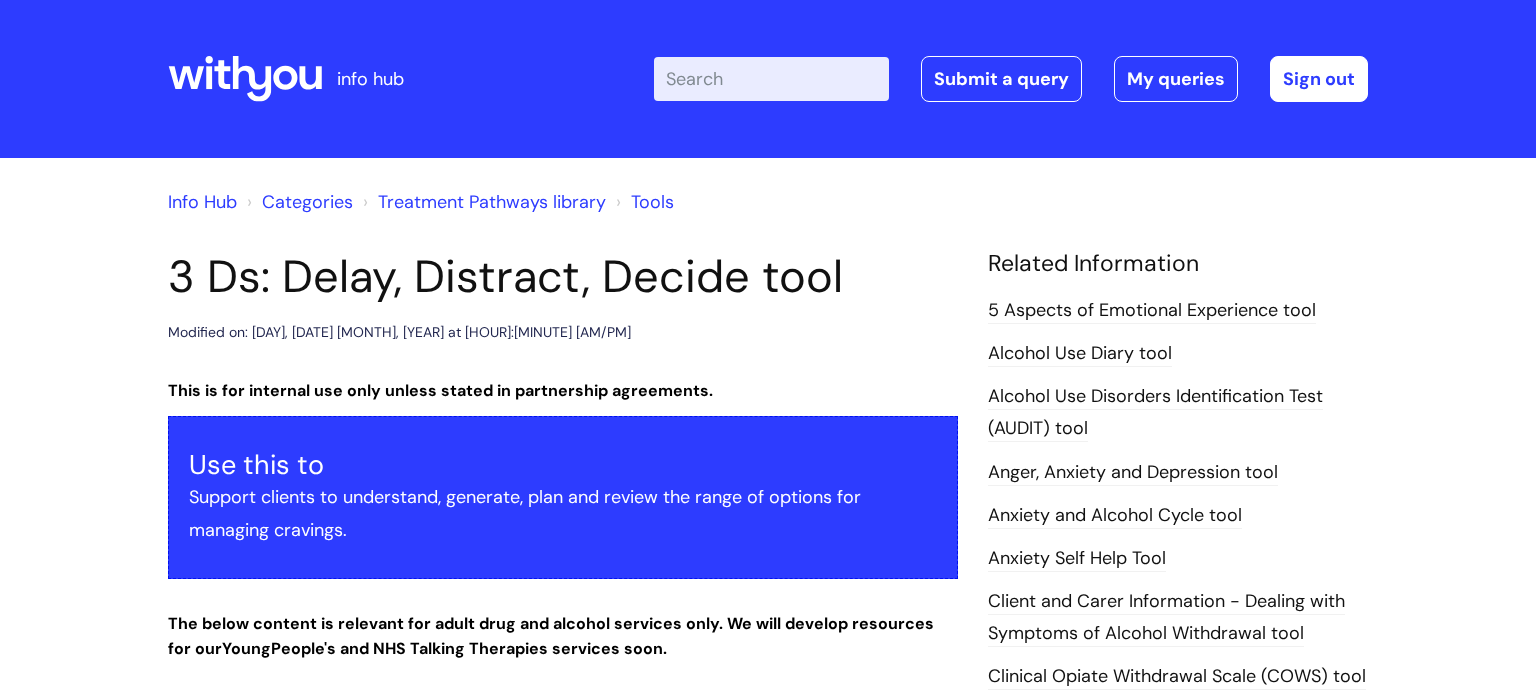 scroll, scrollTop: 0, scrollLeft: 0, axis: both 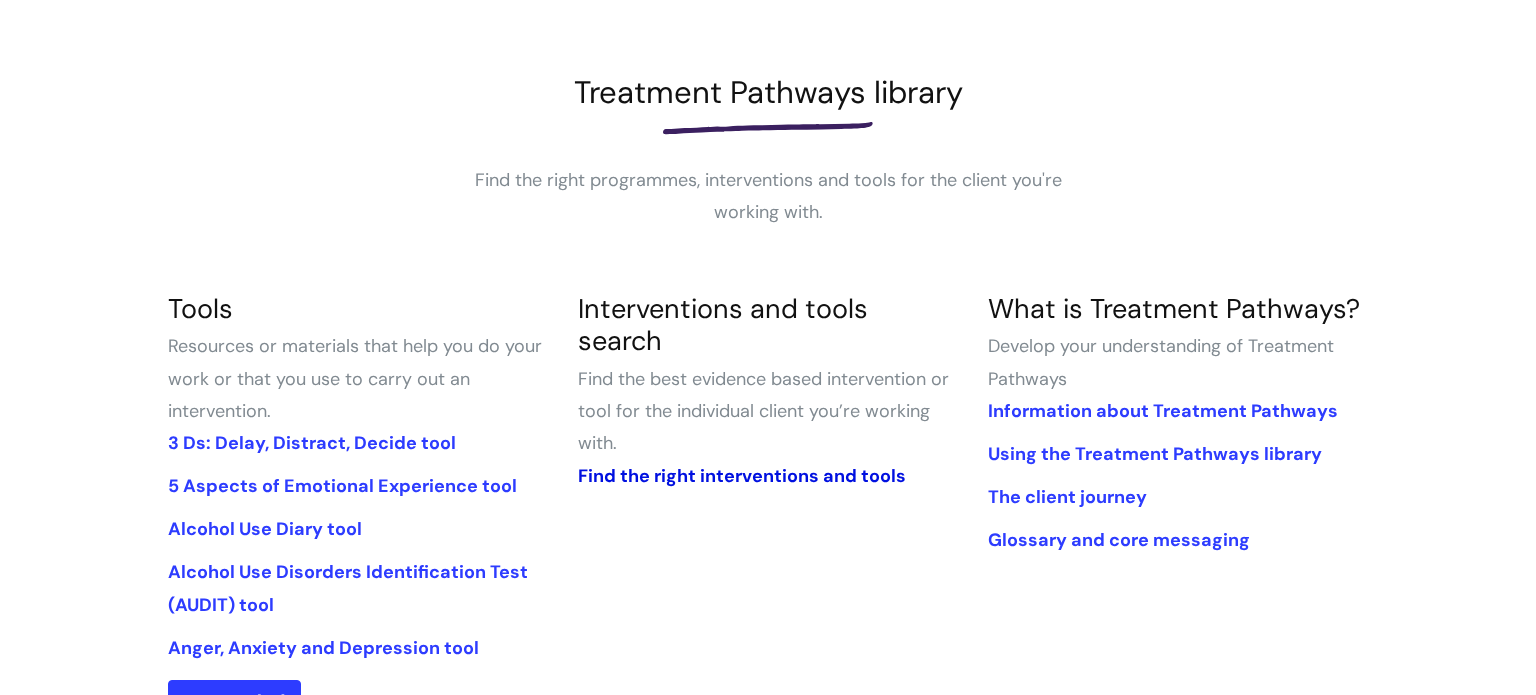 click on "Find the right interventions and tools" at bounding box center (742, 476) 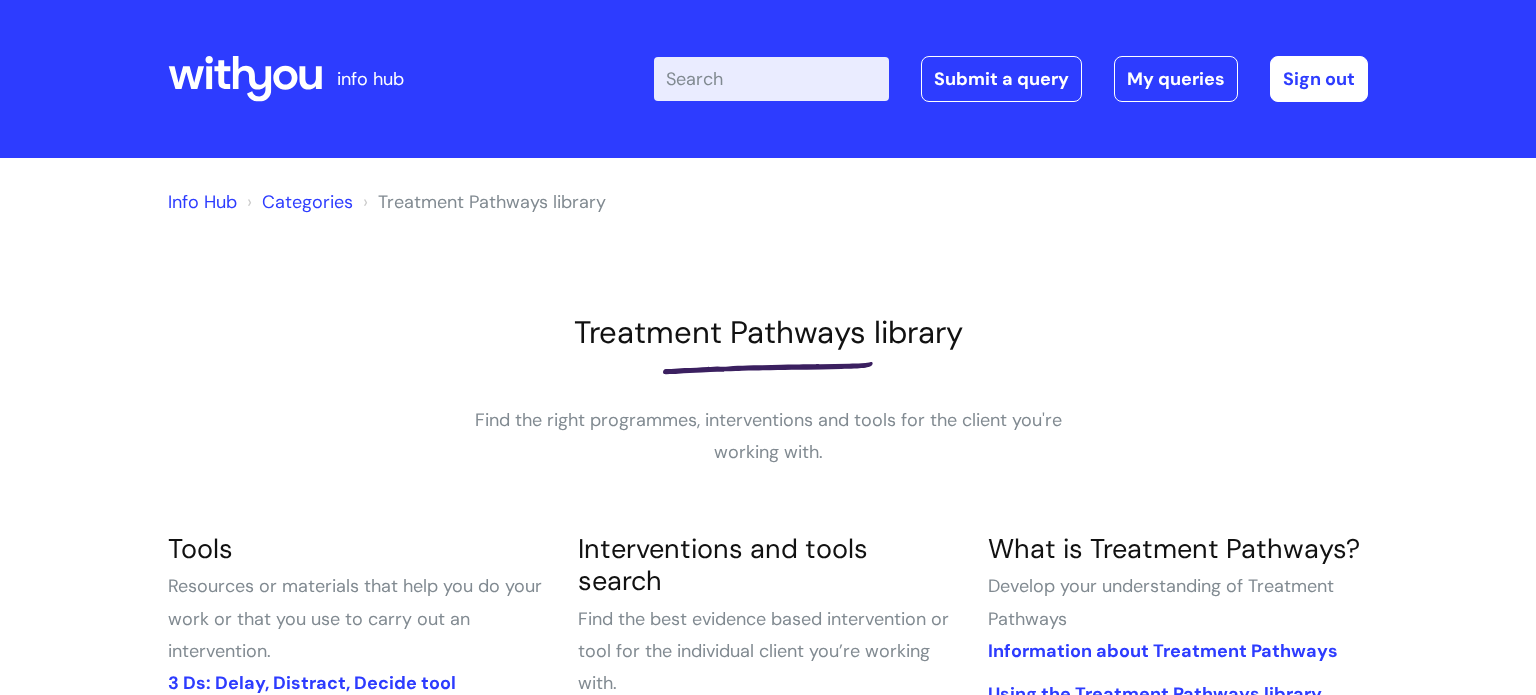 scroll, scrollTop: 240, scrollLeft: 0, axis: vertical 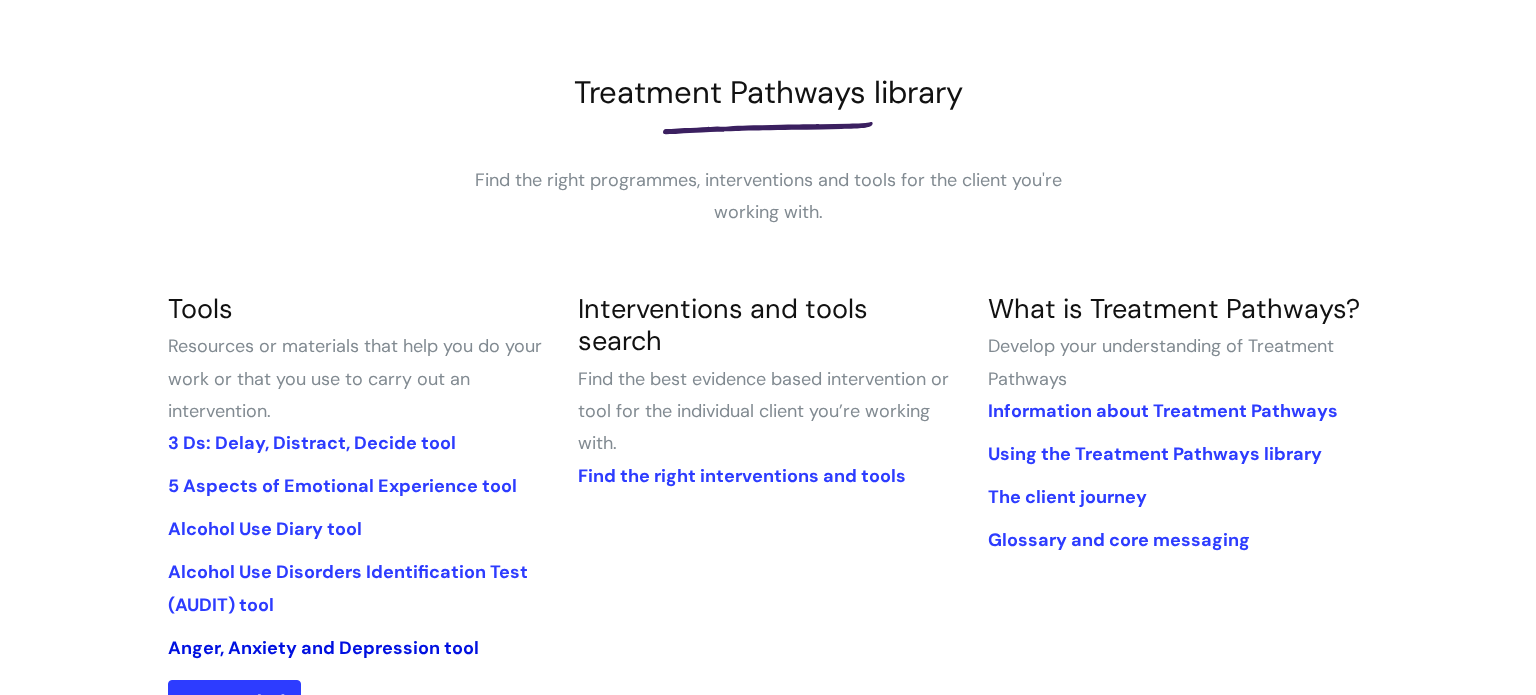 click on "Anger, Anxiety and Depression tool" at bounding box center [323, 648] 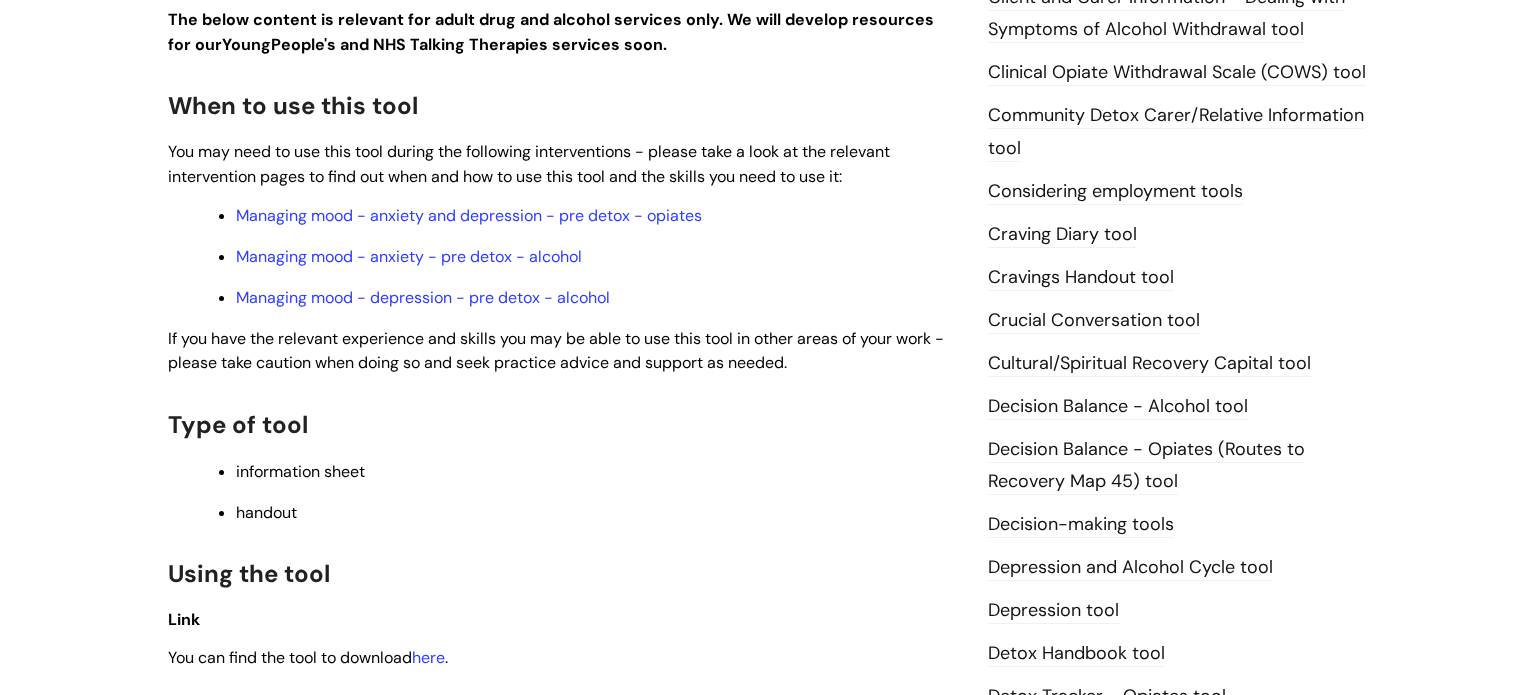 scroll, scrollTop: 855, scrollLeft: 0, axis: vertical 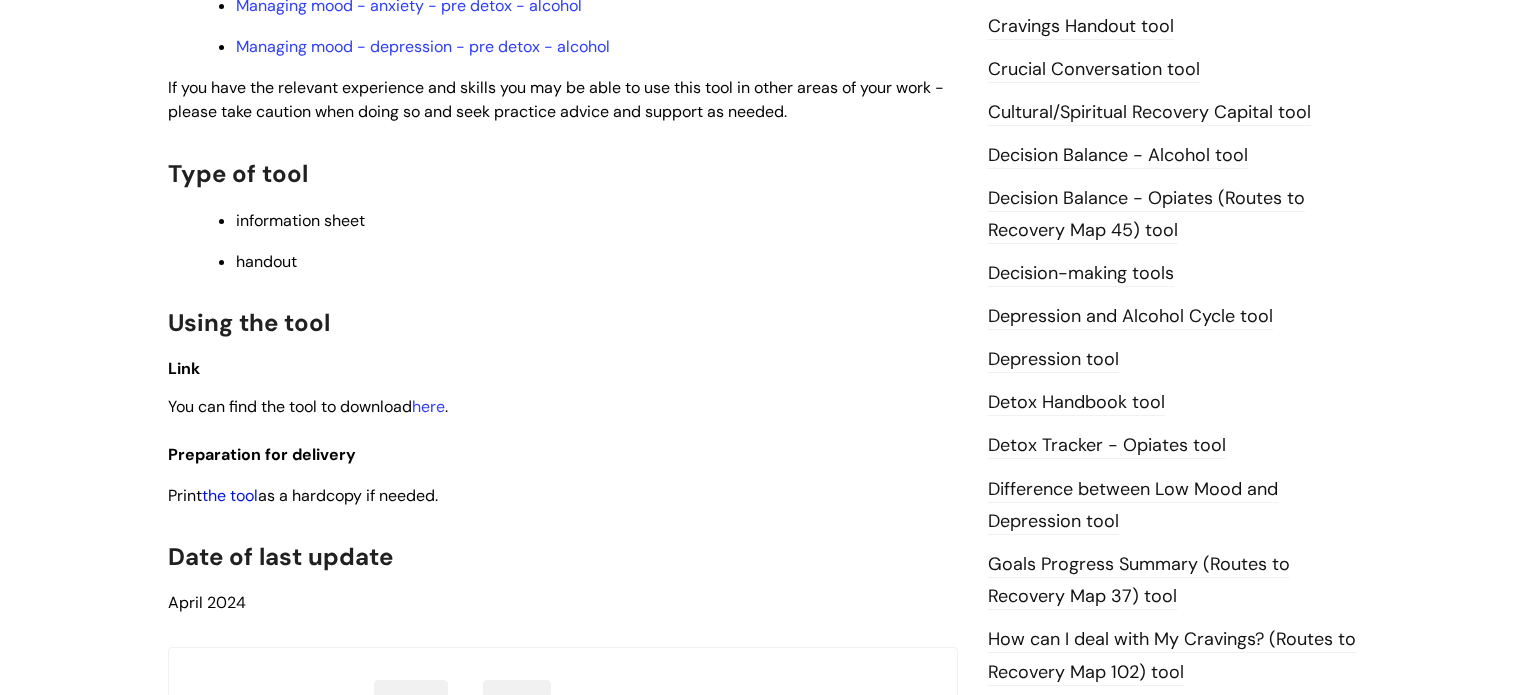 click on "the tool" at bounding box center [230, 495] 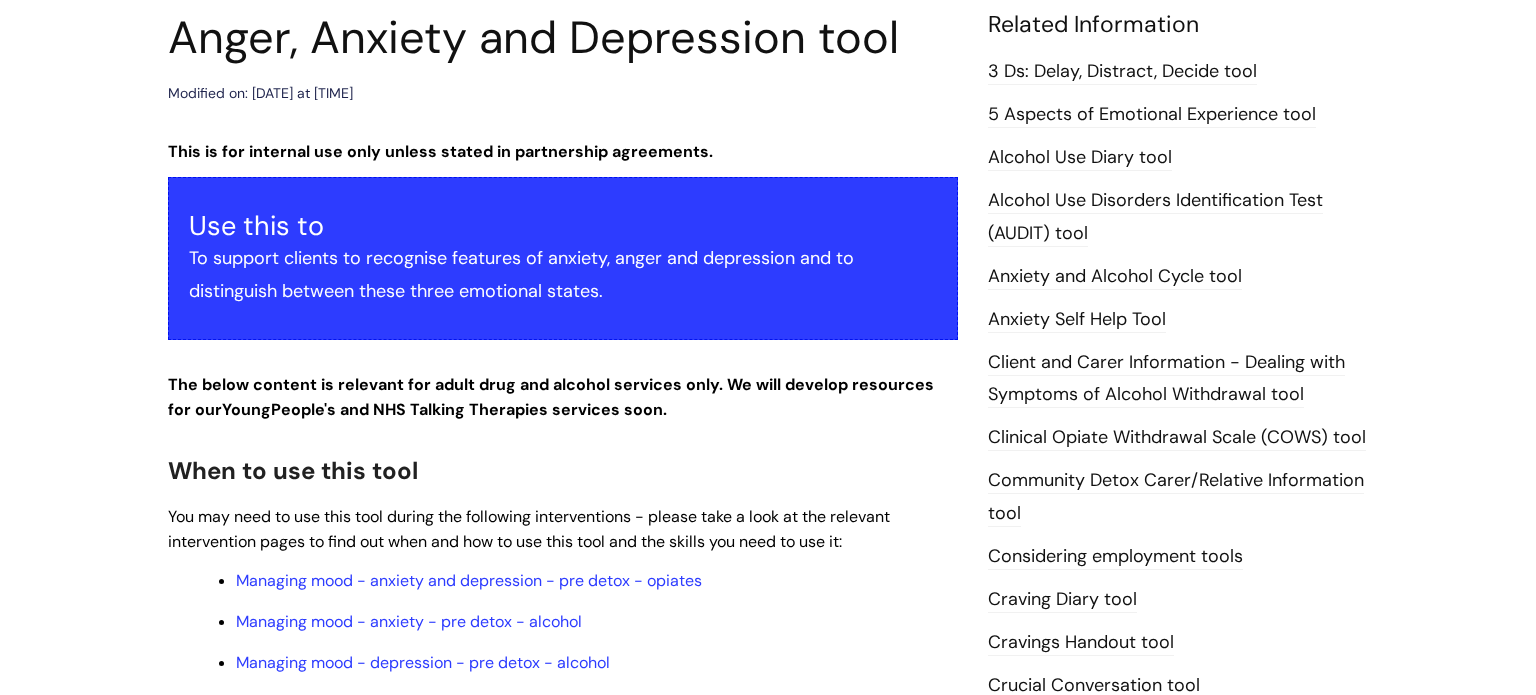 scroll, scrollTop: 227, scrollLeft: 0, axis: vertical 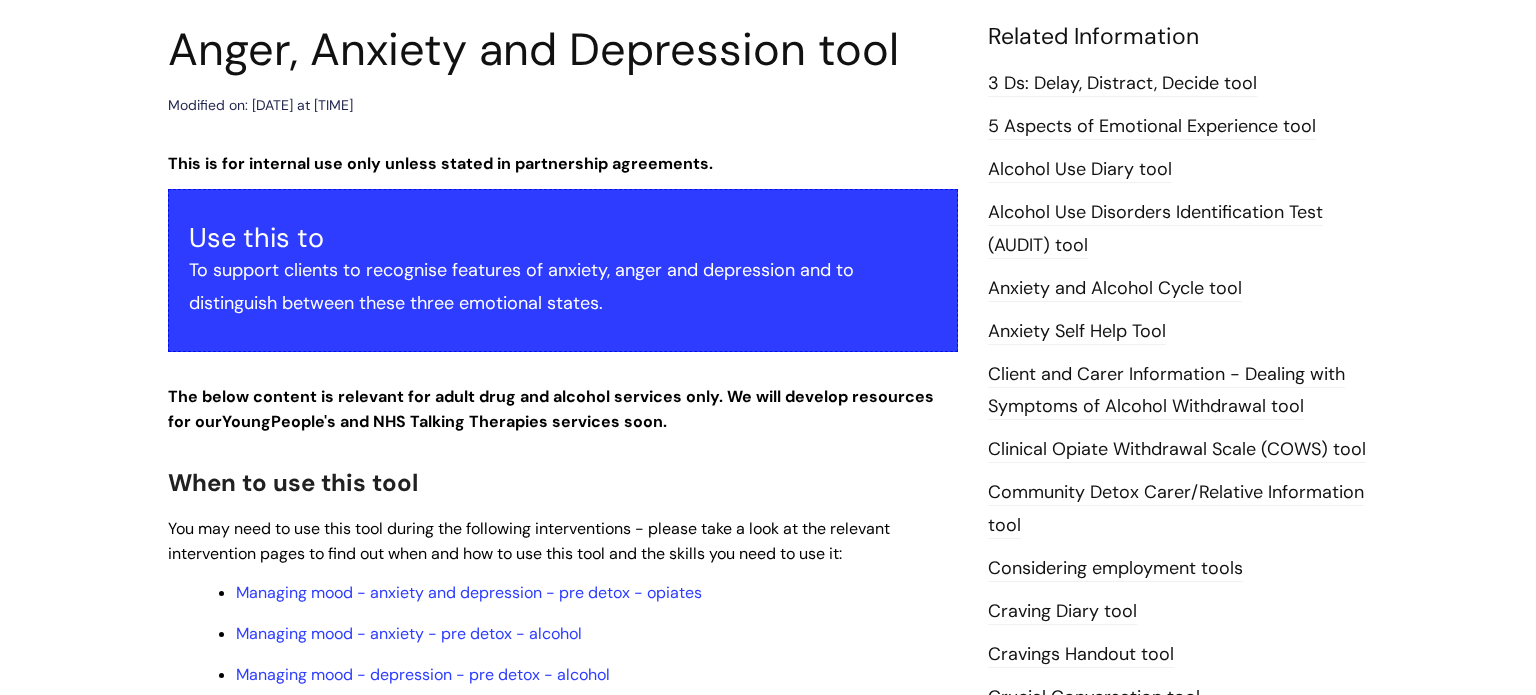 click on "Anxiety Self Help Tool" at bounding box center [1077, 332] 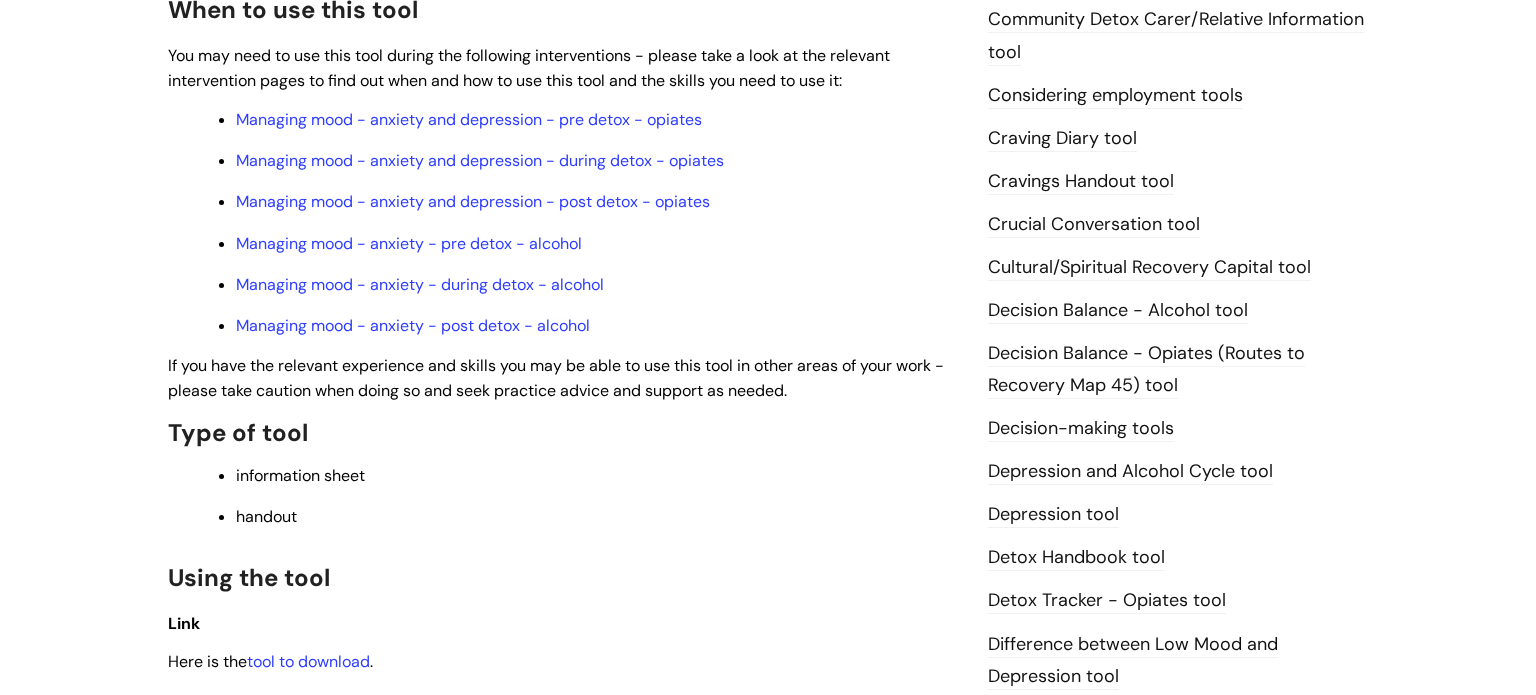 scroll, scrollTop: 928, scrollLeft: 0, axis: vertical 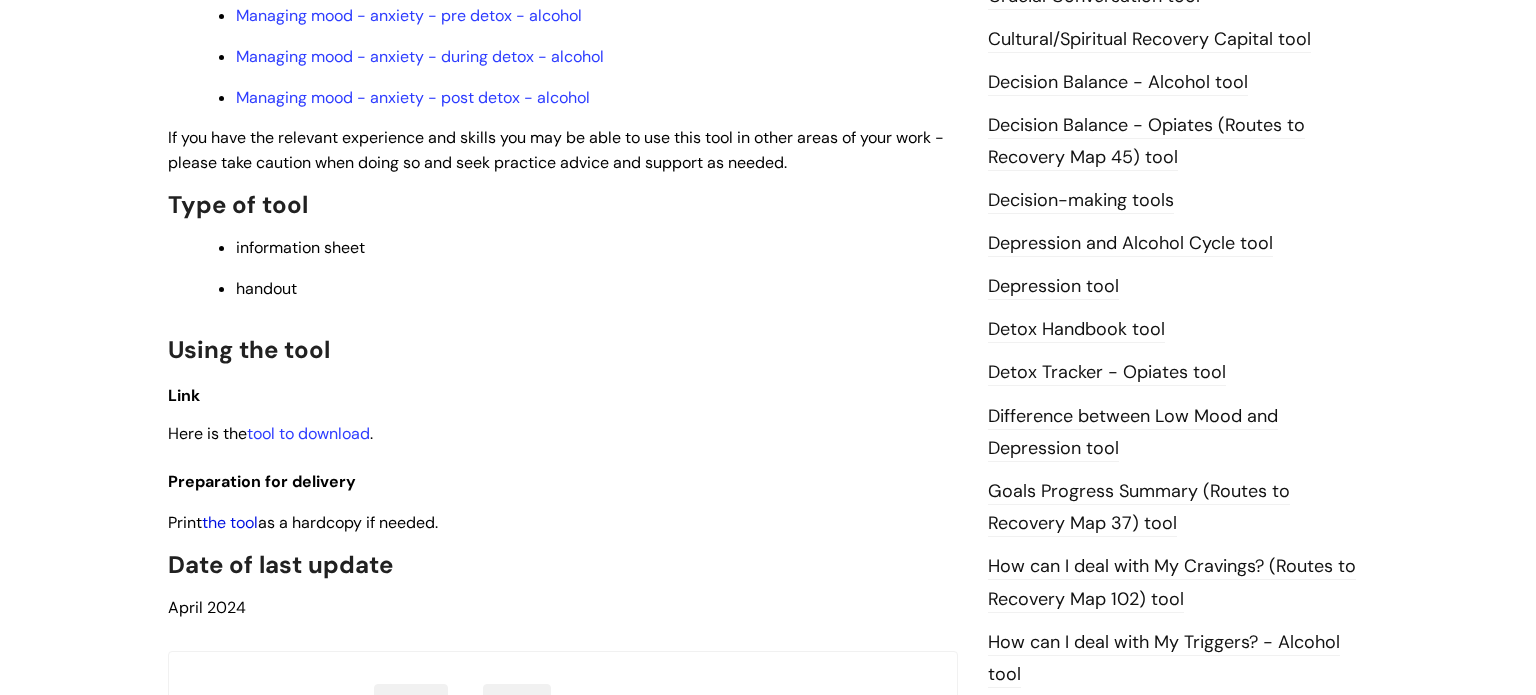 click on "the tool" at bounding box center [230, 522] 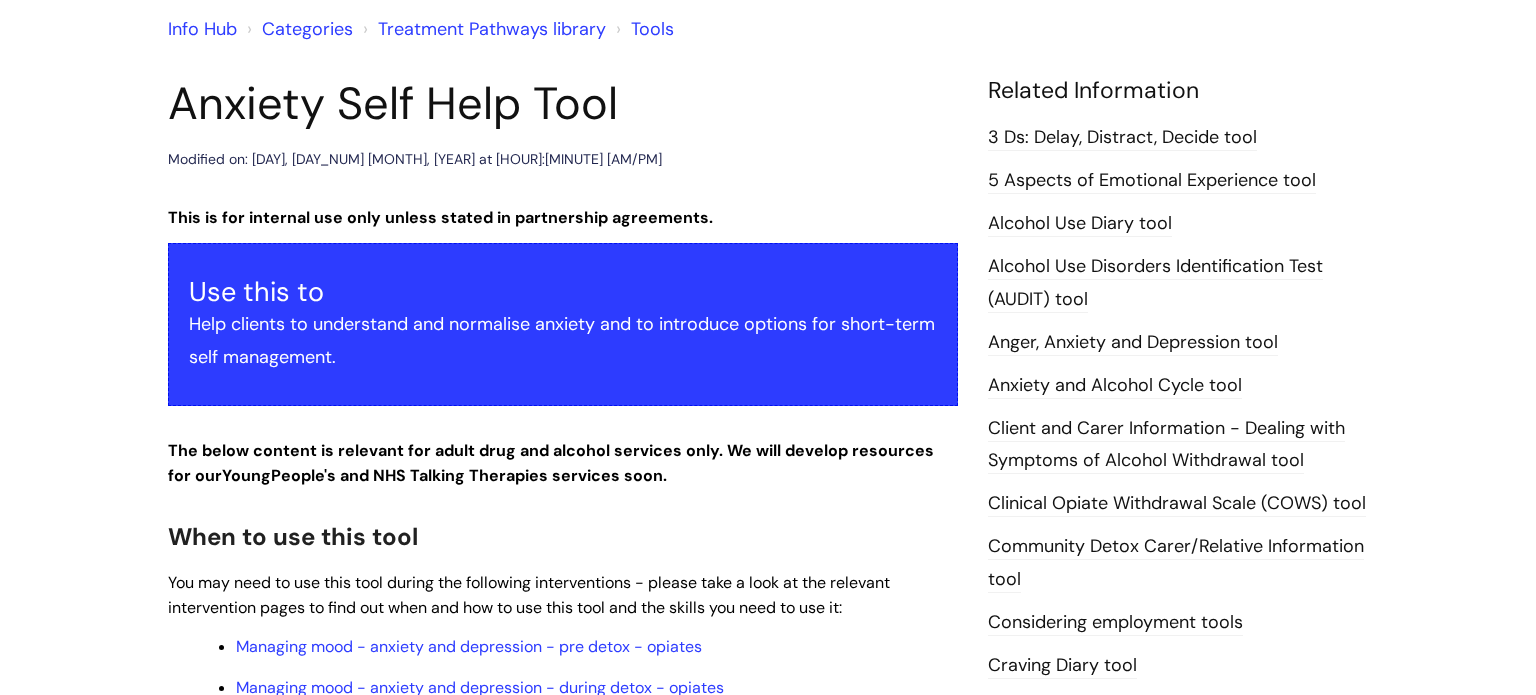 scroll, scrollTop: 0, scrollLeft: 0, axis: both 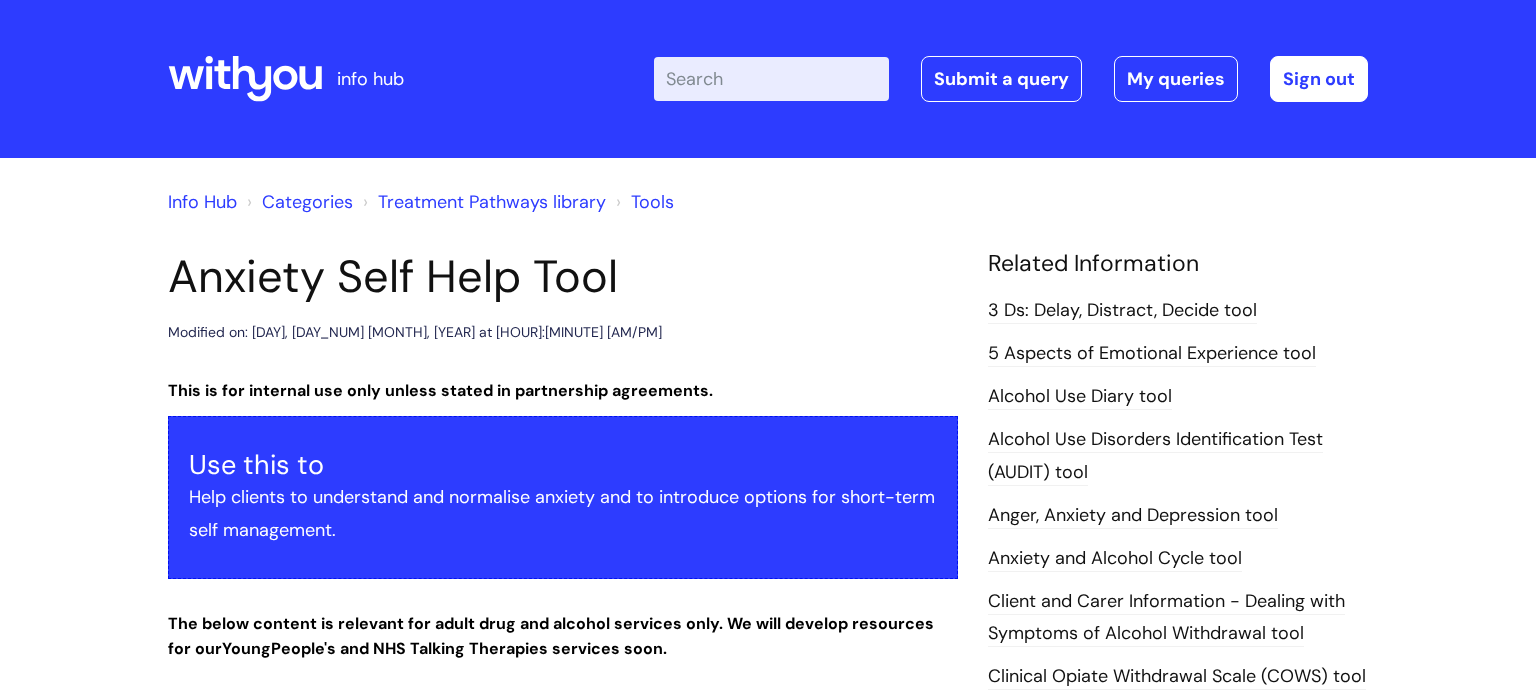 click on "Treatment Pathways library" at bounding box center (492, 202) 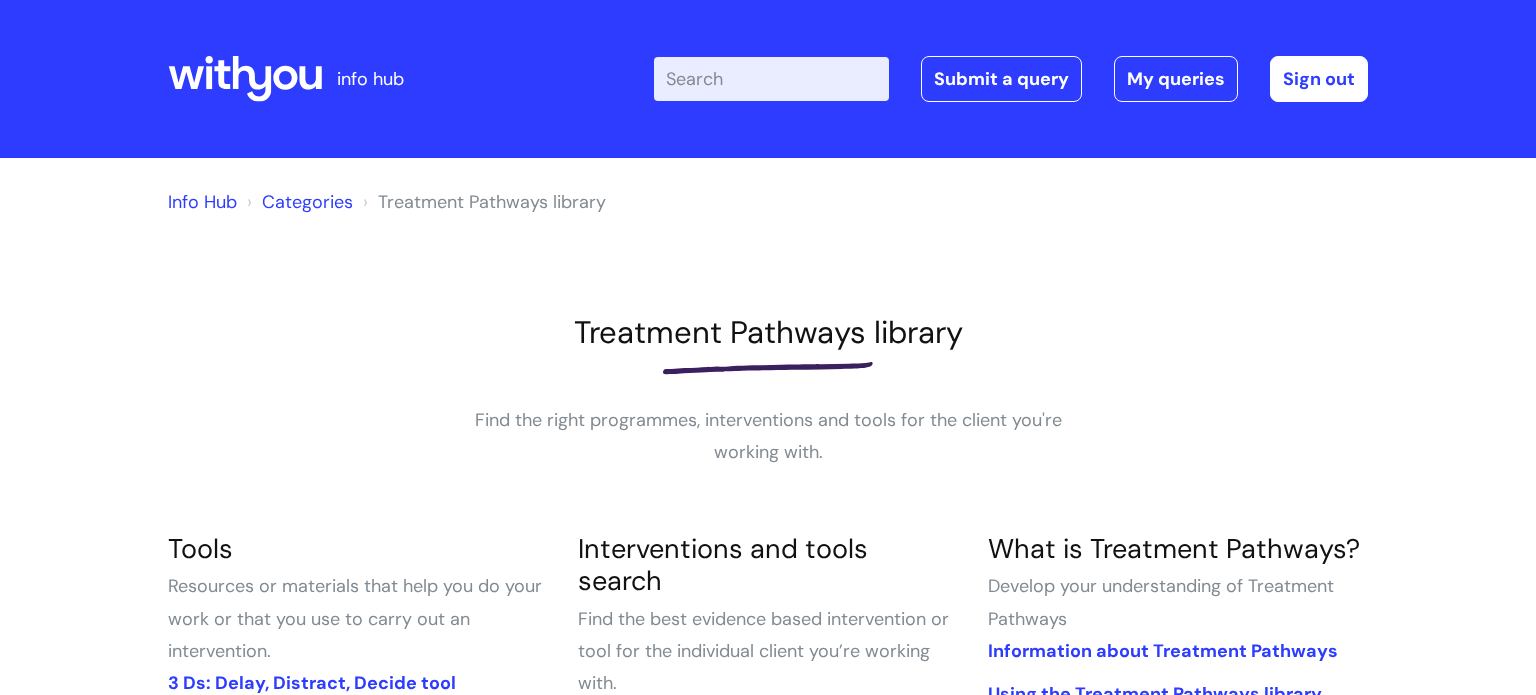 scroll, scrollTop: 0, scrollLeft: 0, axis: both 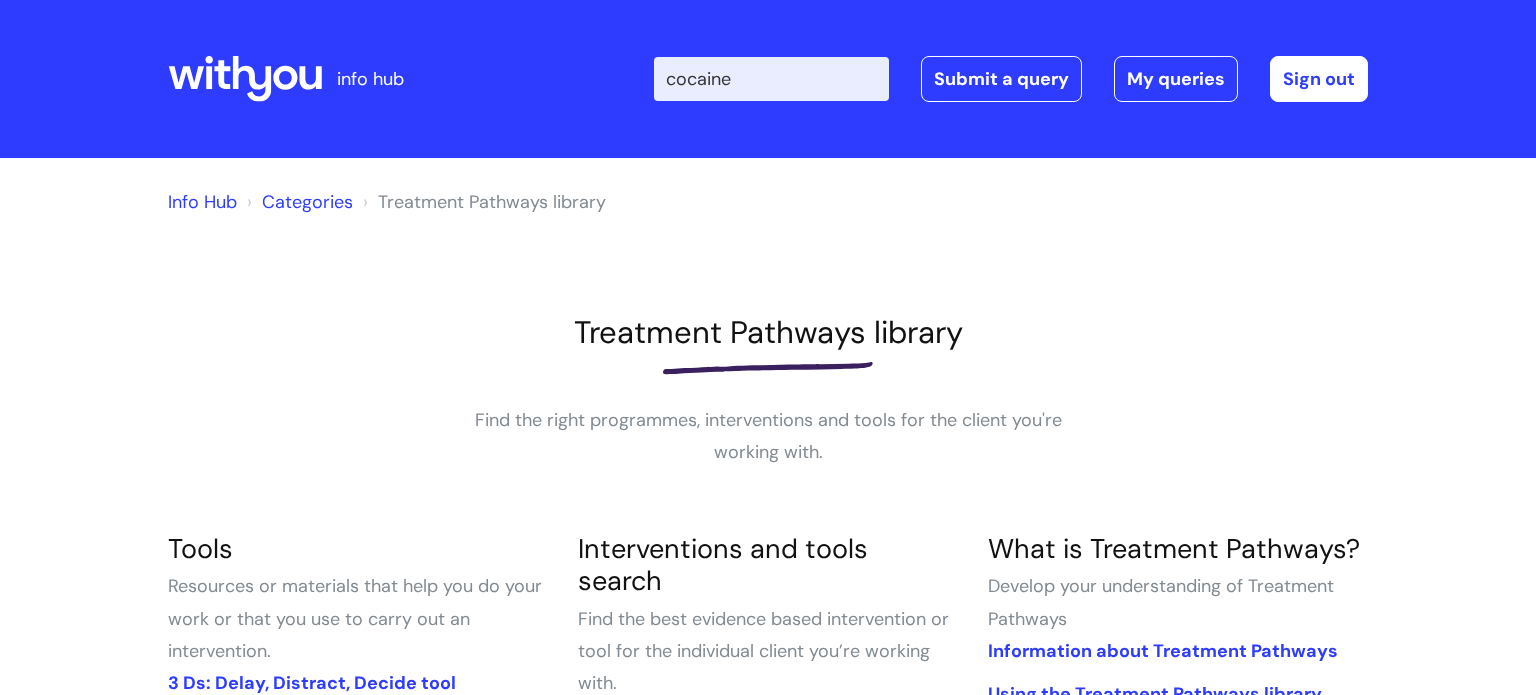 type on "cocaine" 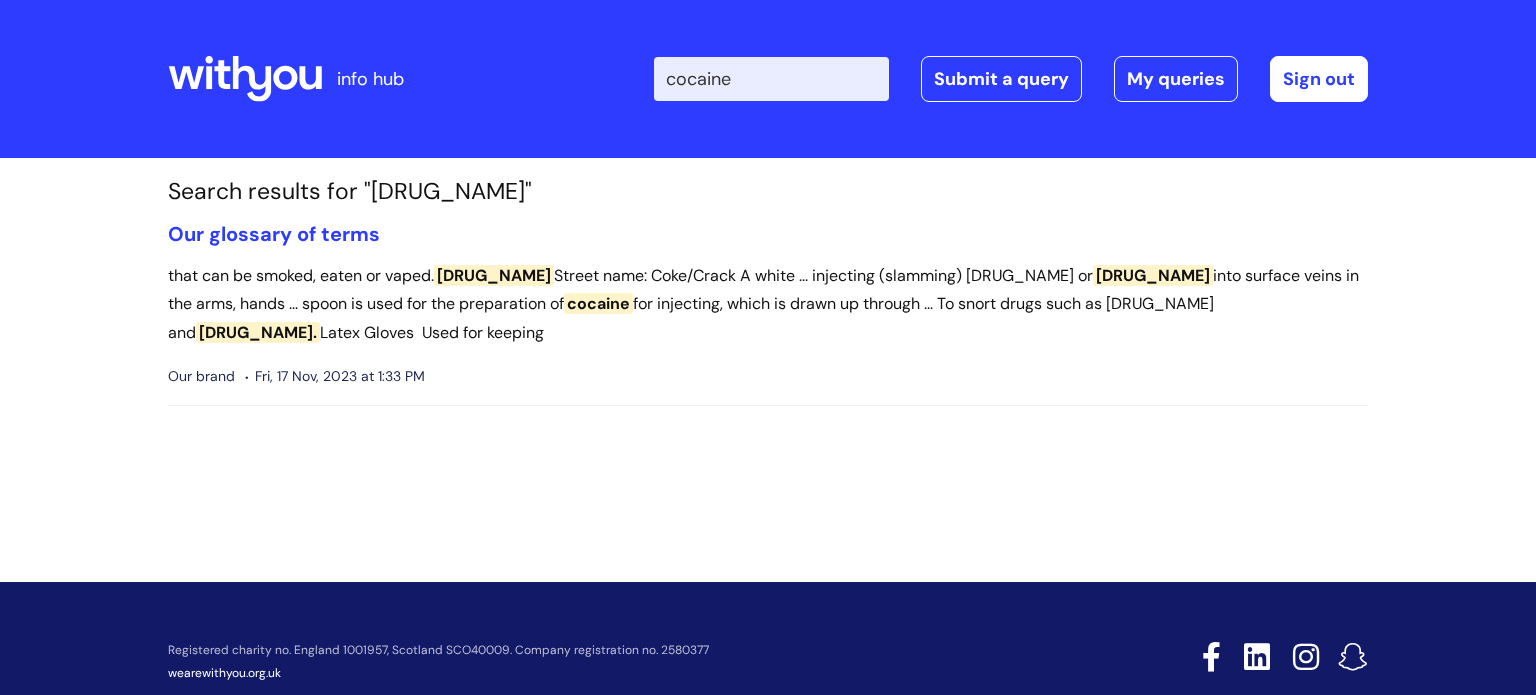 scroll, scrollTop: 0, scrollLeft: 0, axis: both 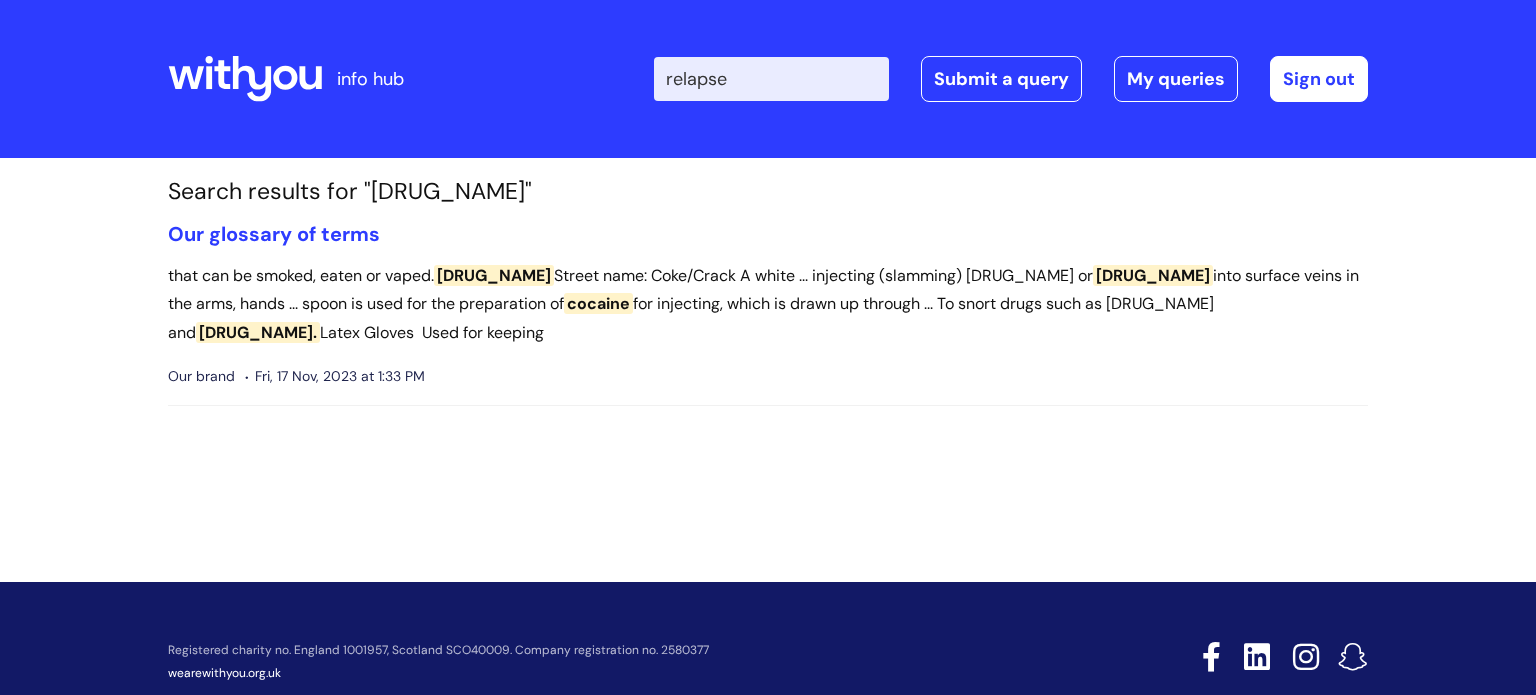 type on "relapse" 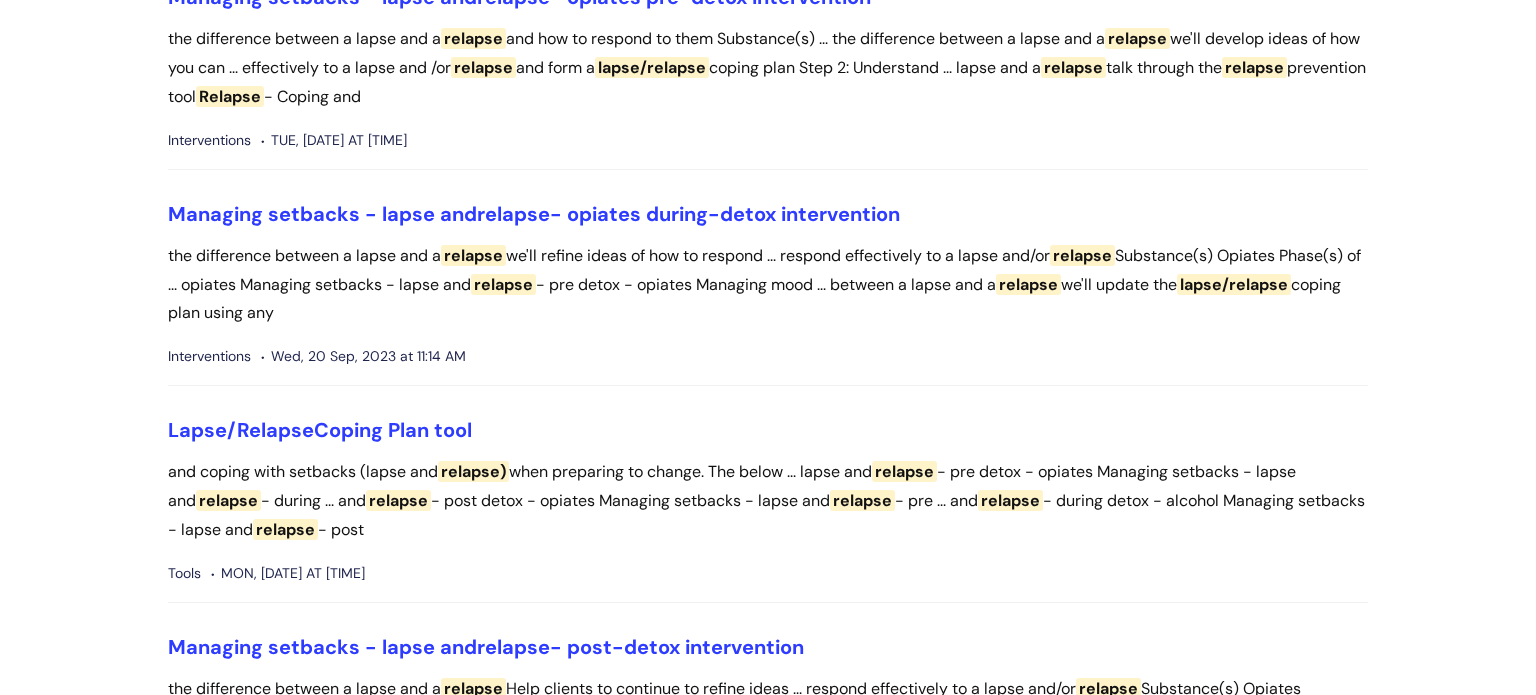 scroll, scrollTop: 596, scrollLeft: 0, axis: vertical 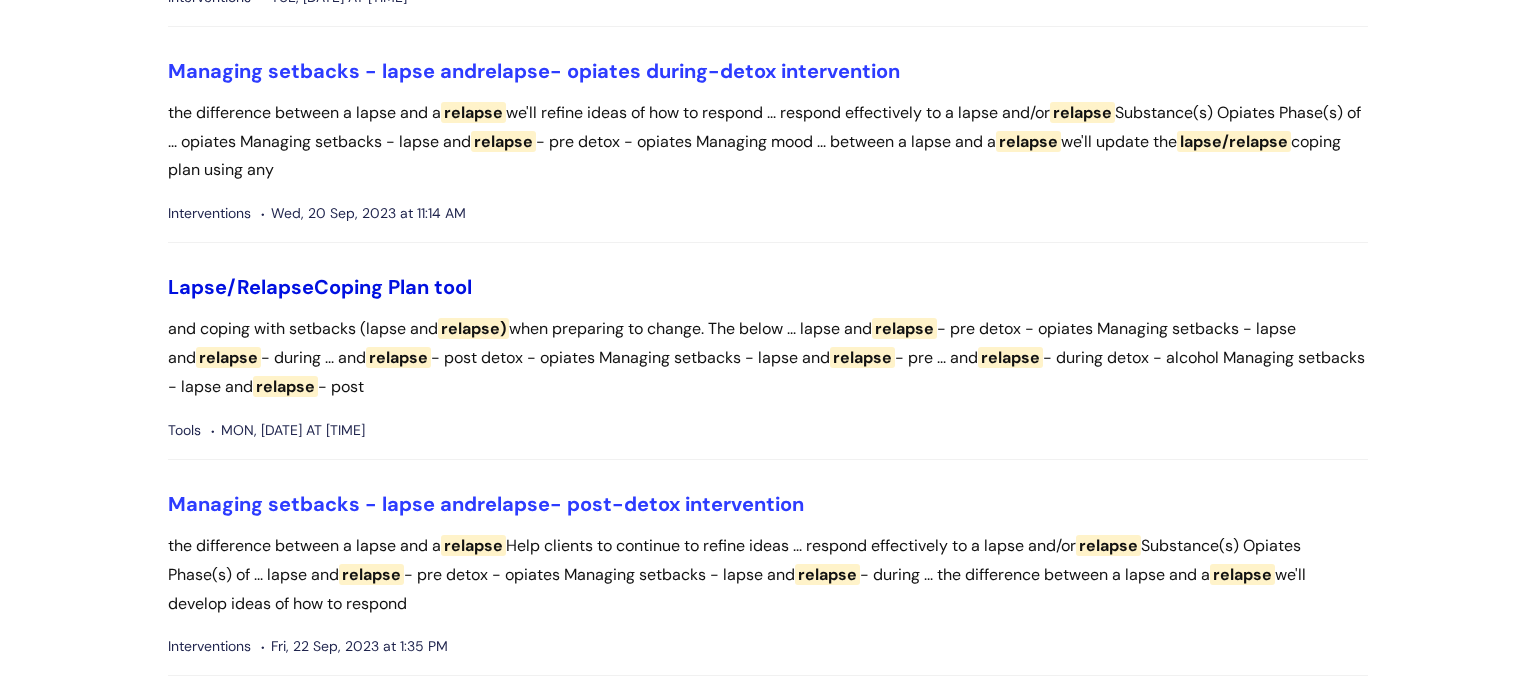 click on "Lapse/Relapse  Coping Plan tool" at bounding box center (320, 287) 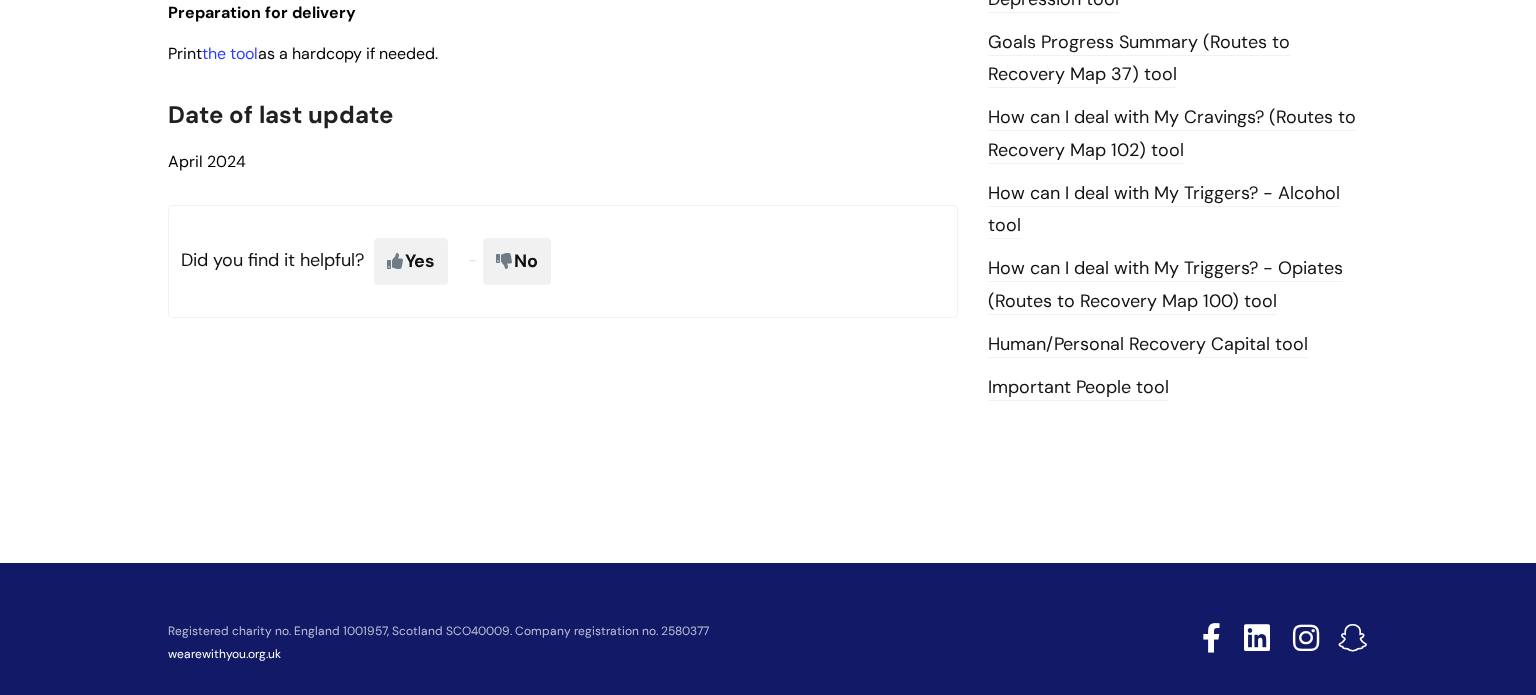 scroll, scrollTop: 1419, scrollLeft: 0, axis: vertical 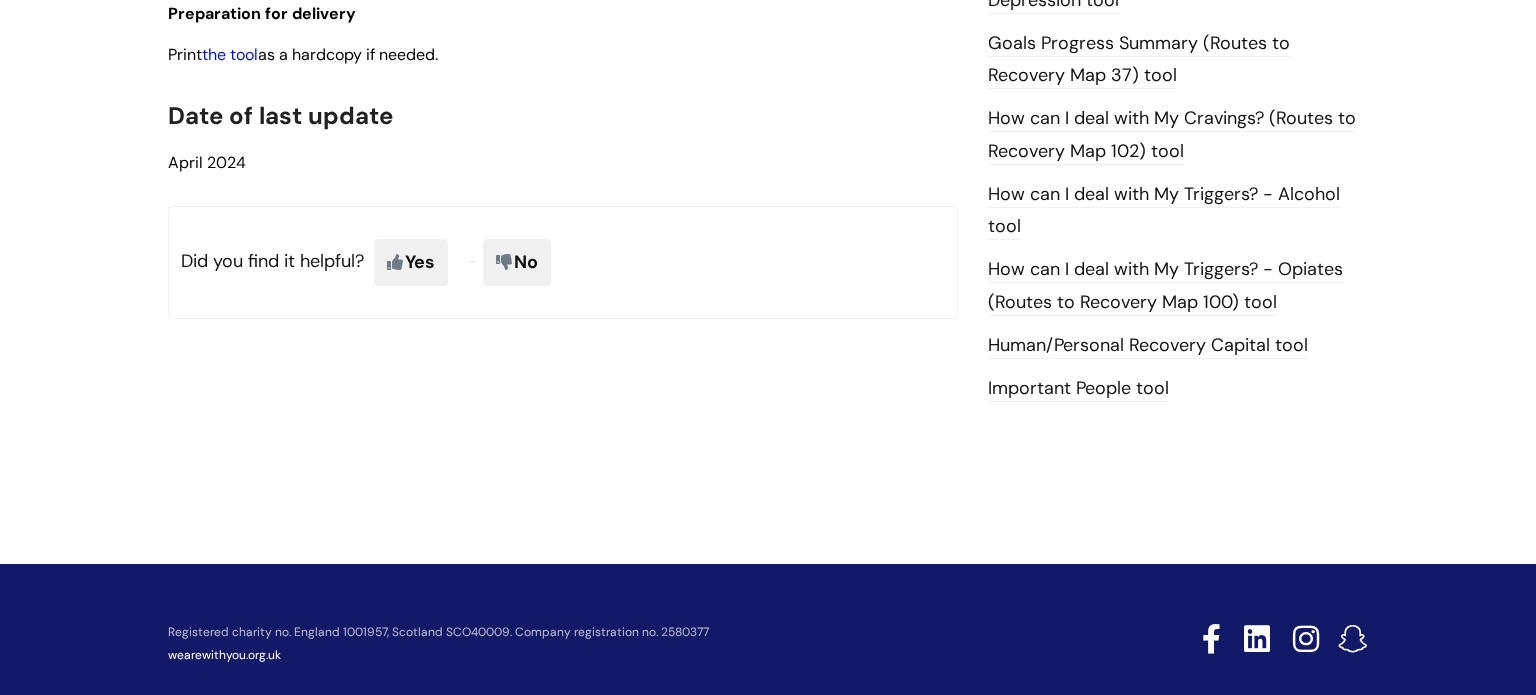 click on "the tool" at bounding box center (230, 54) 